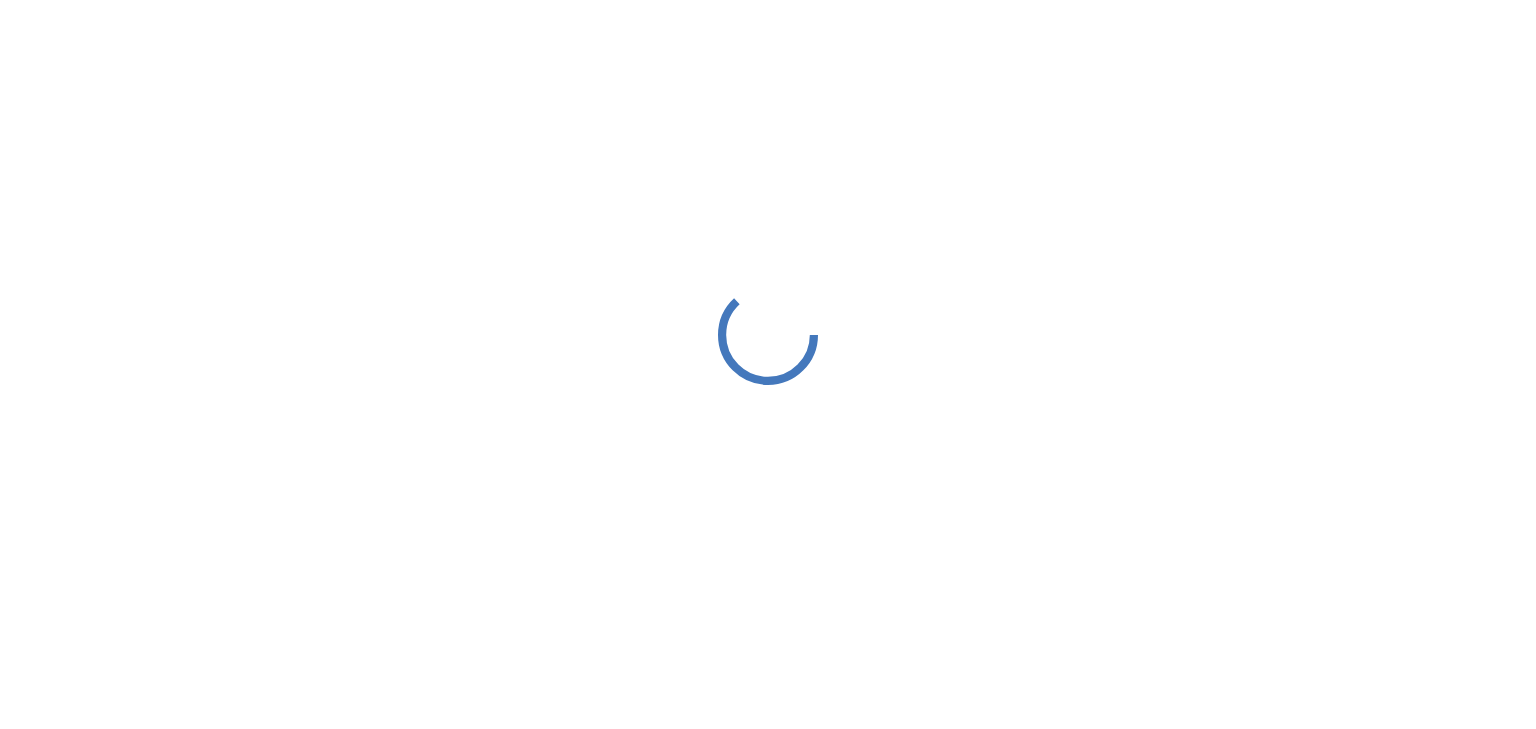 scroll, scrollTop: 0, scrollLeft: 0, axis: both 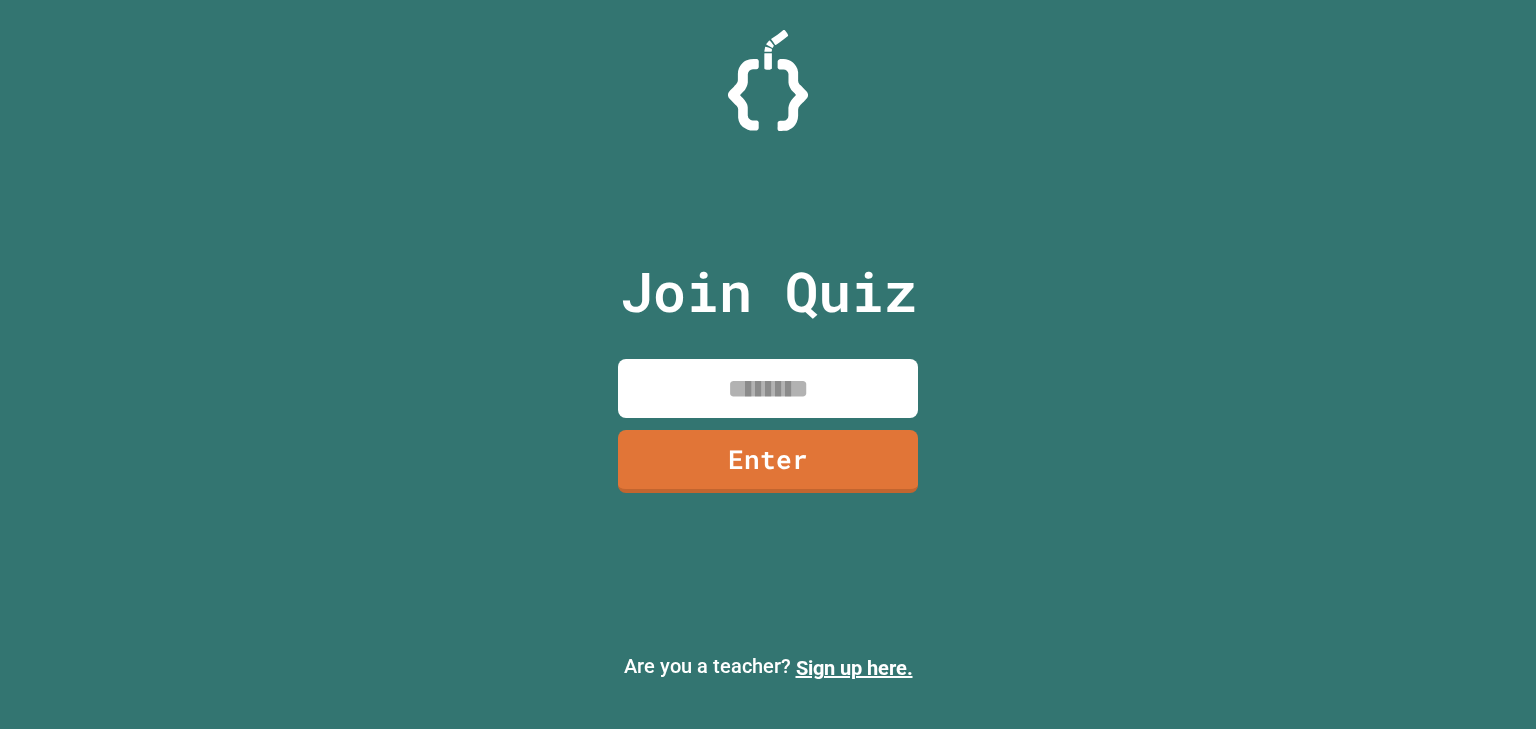click at bounding box center (768, 388) 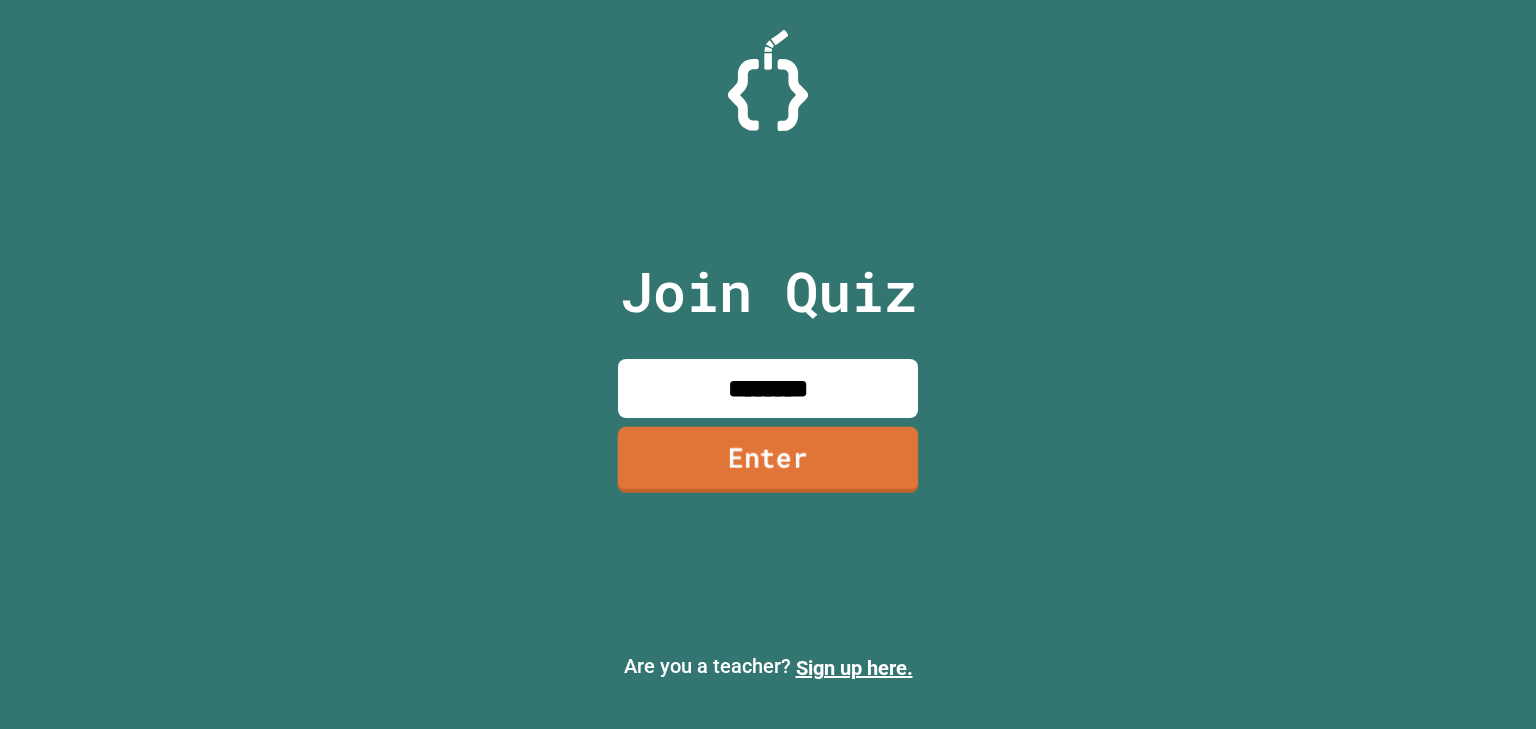 type on "********" 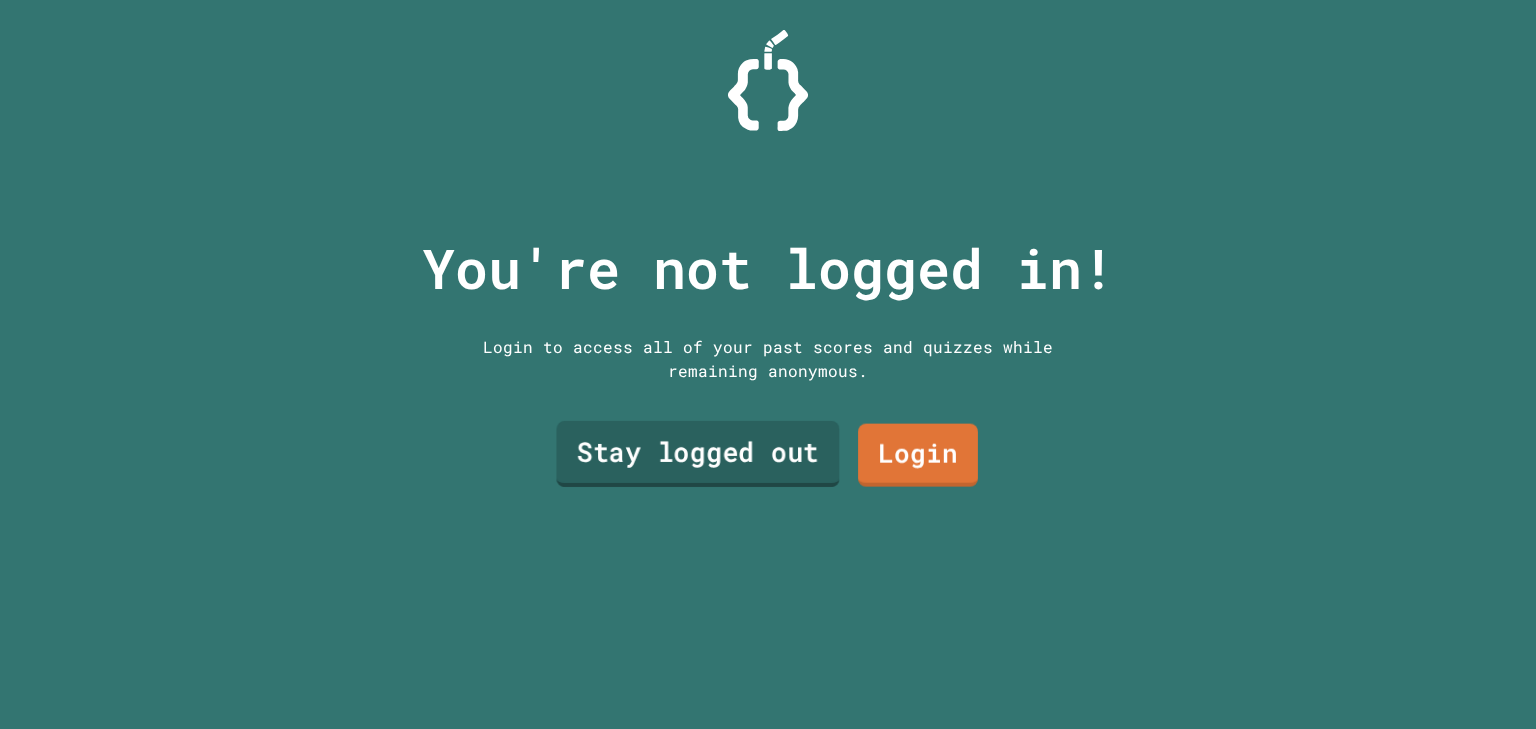 click on "Stay logged out" at bounding box center (697, 454) 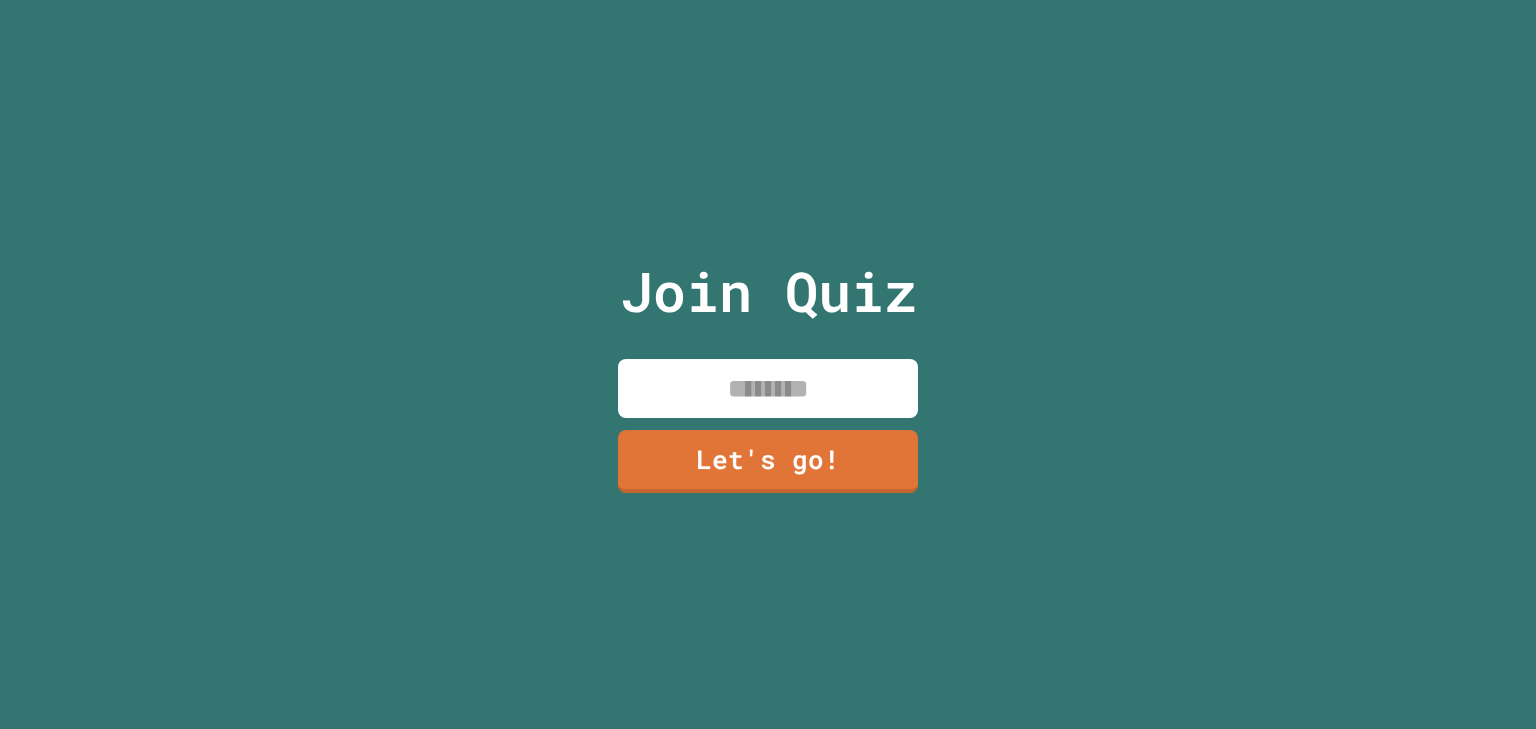 click at bounding box center [768, 388] 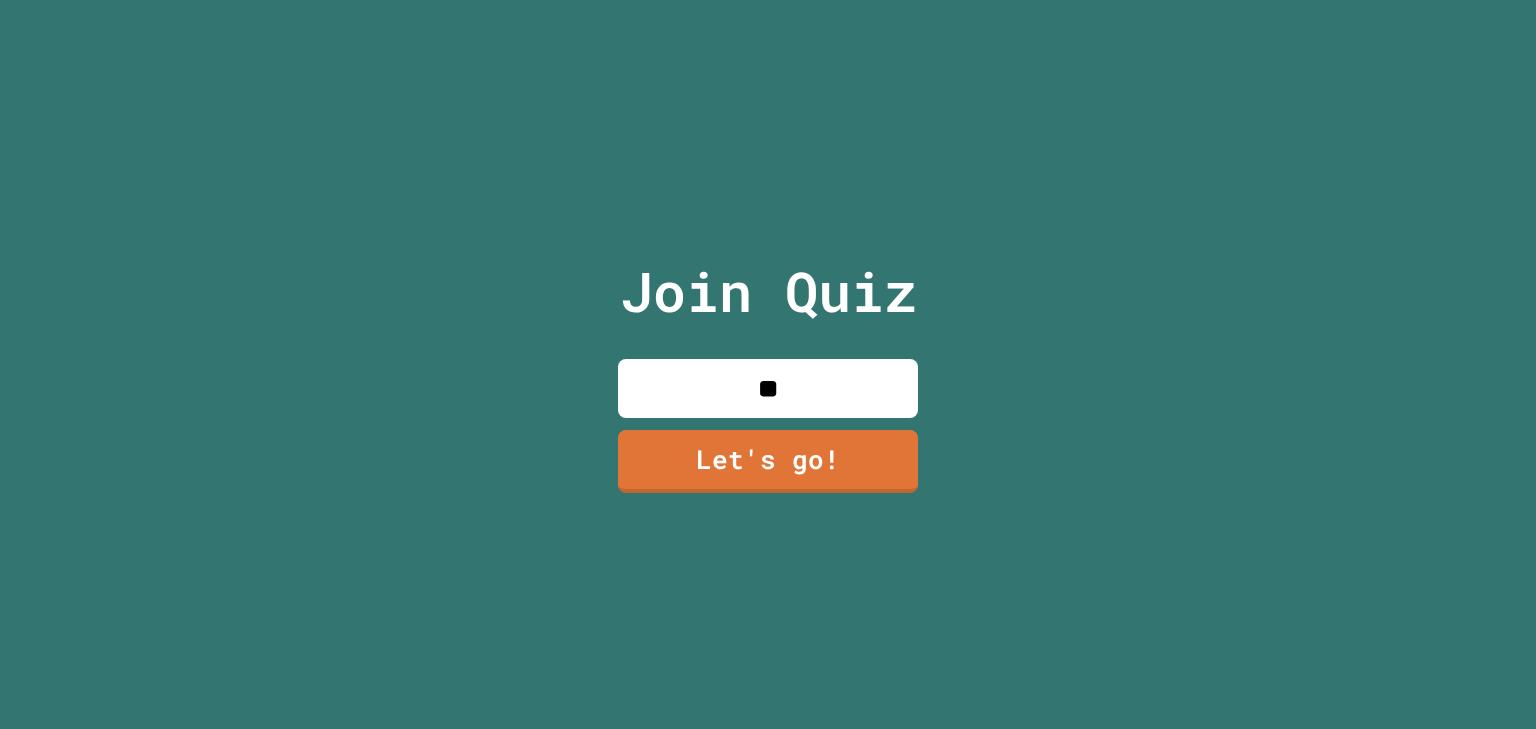 type on "*" 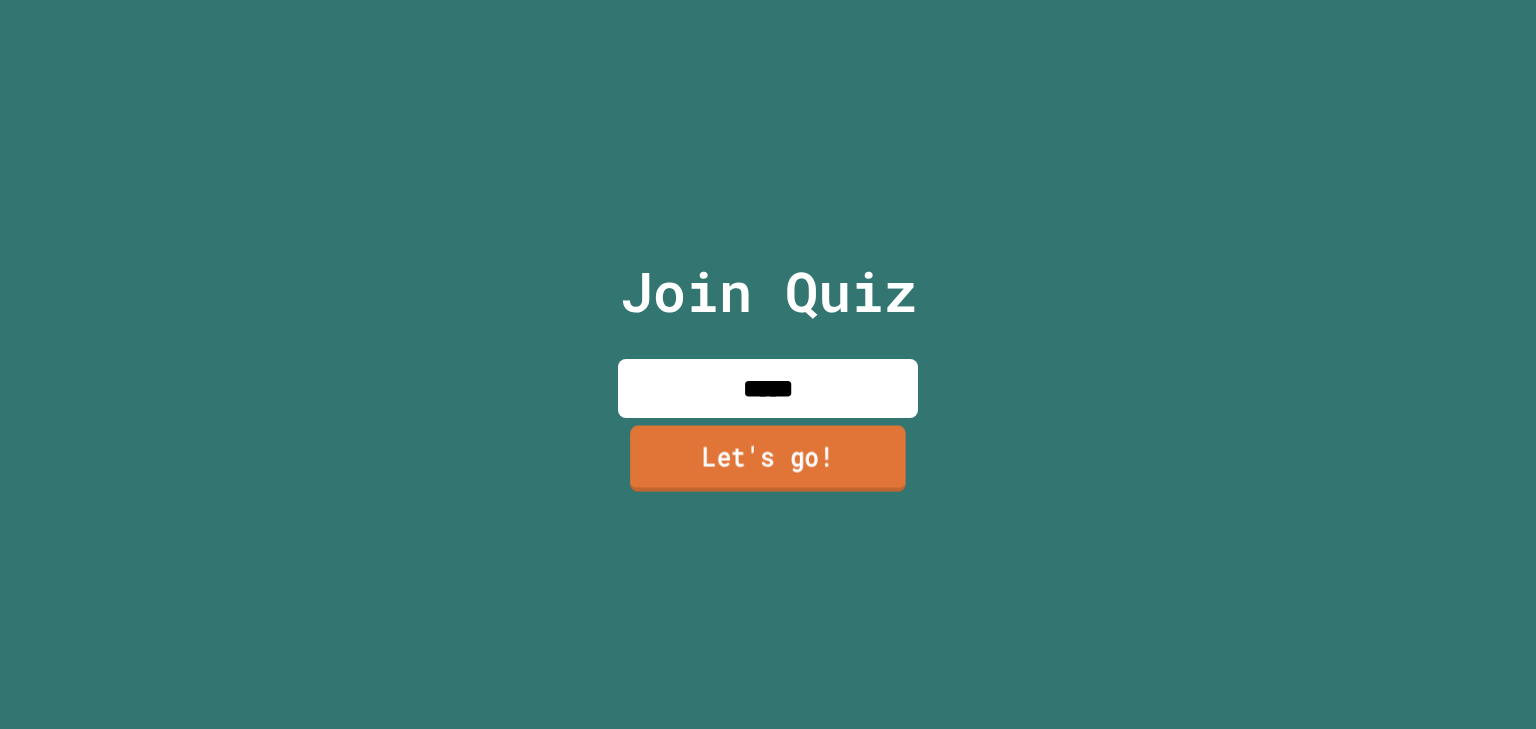 type on "*****" 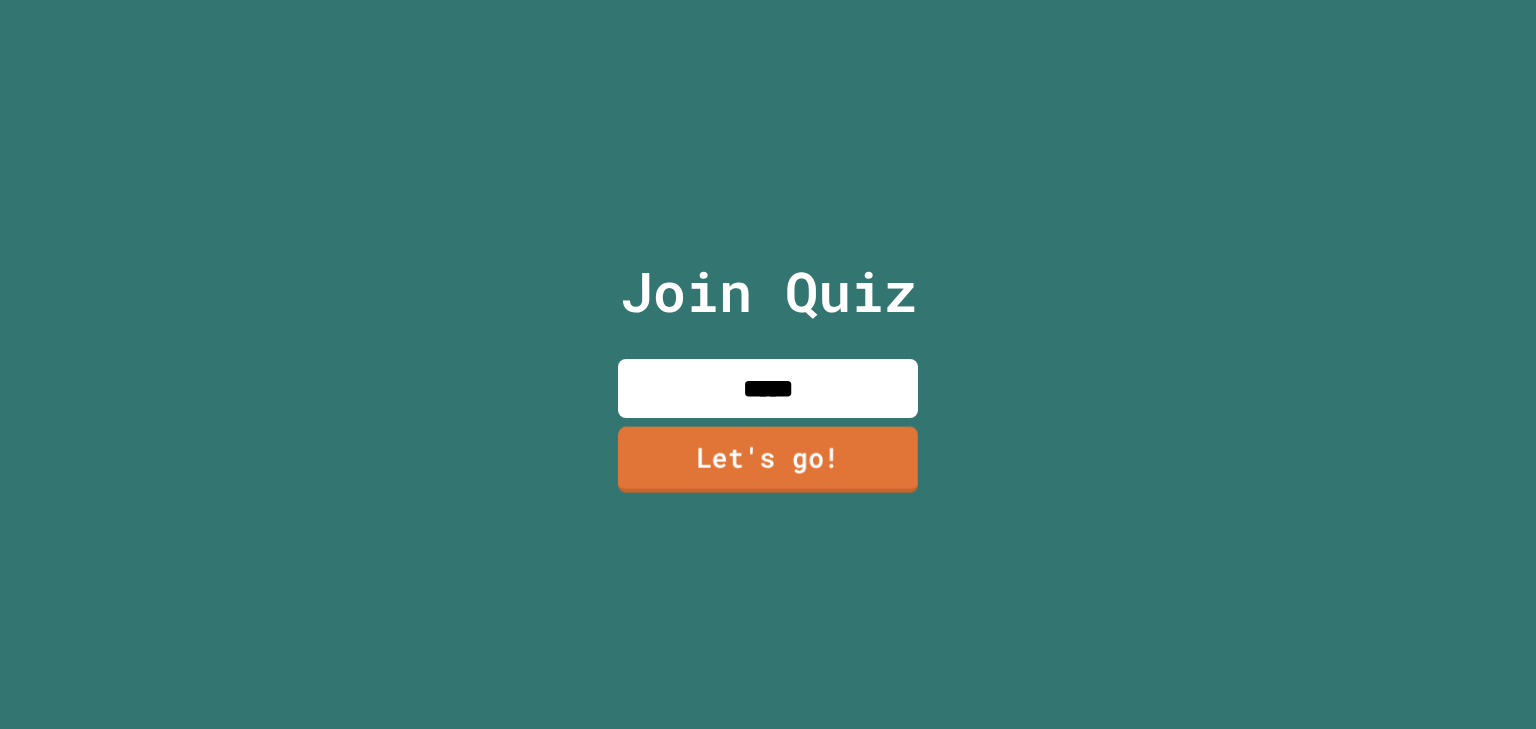 click on "Let's go!" at bounding box center [768, 459] 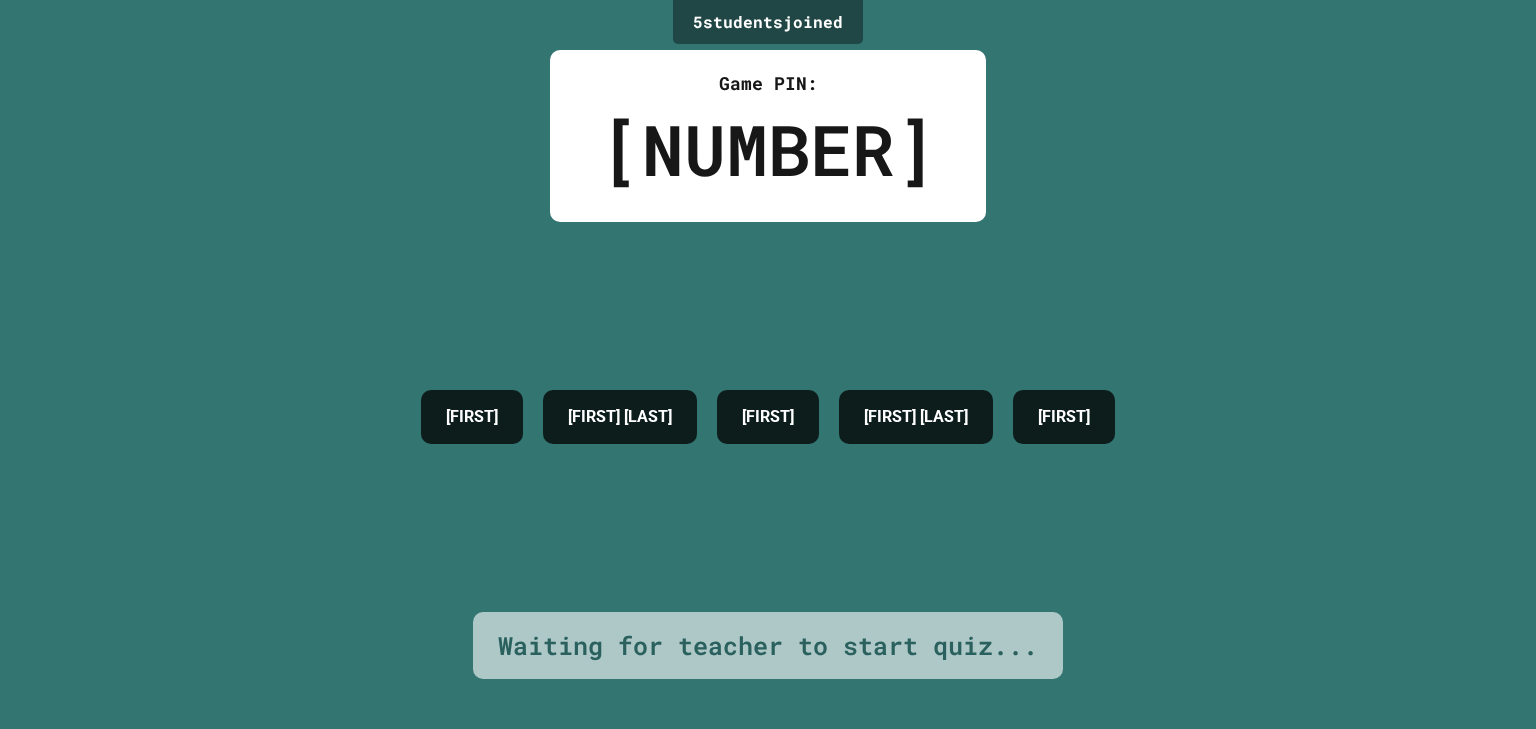 click on "[FIRST]" at bounding box center [1064, 417] 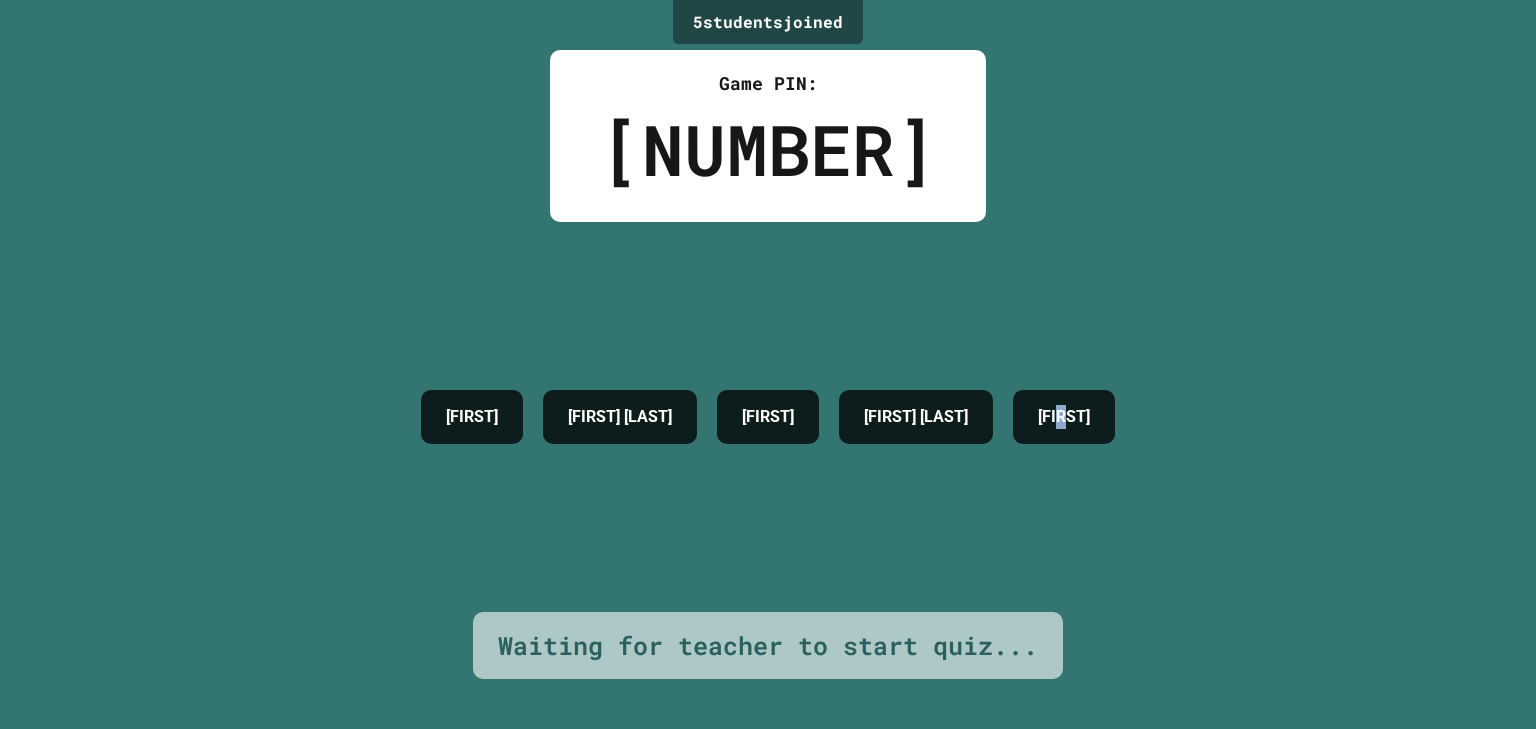 drag, startPoint x: 1177, startPoint y: 426, endPoint x: 1164, endPoint y: 428, distance: 13.152946 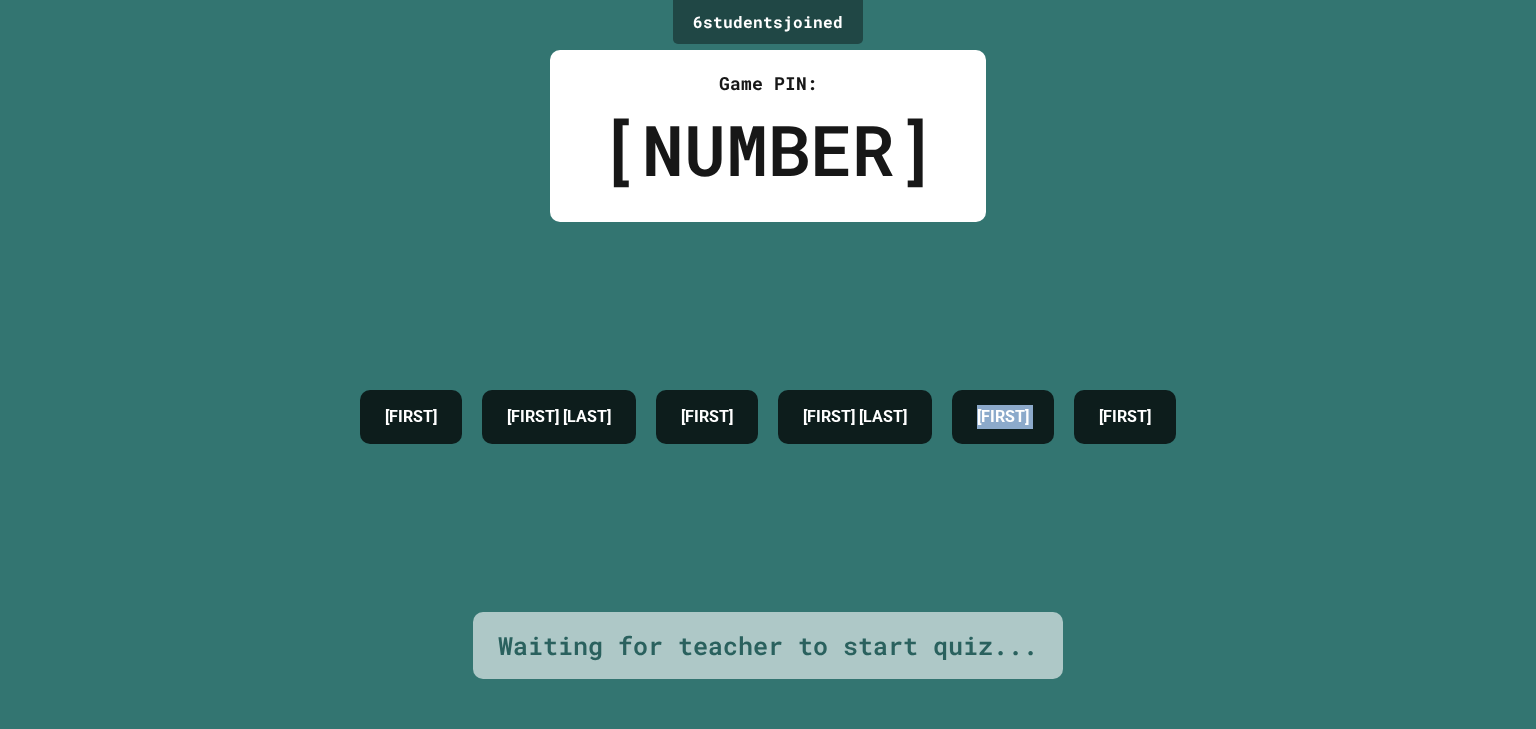 click on "[FIRST]" at bounding box center [1003, 417] 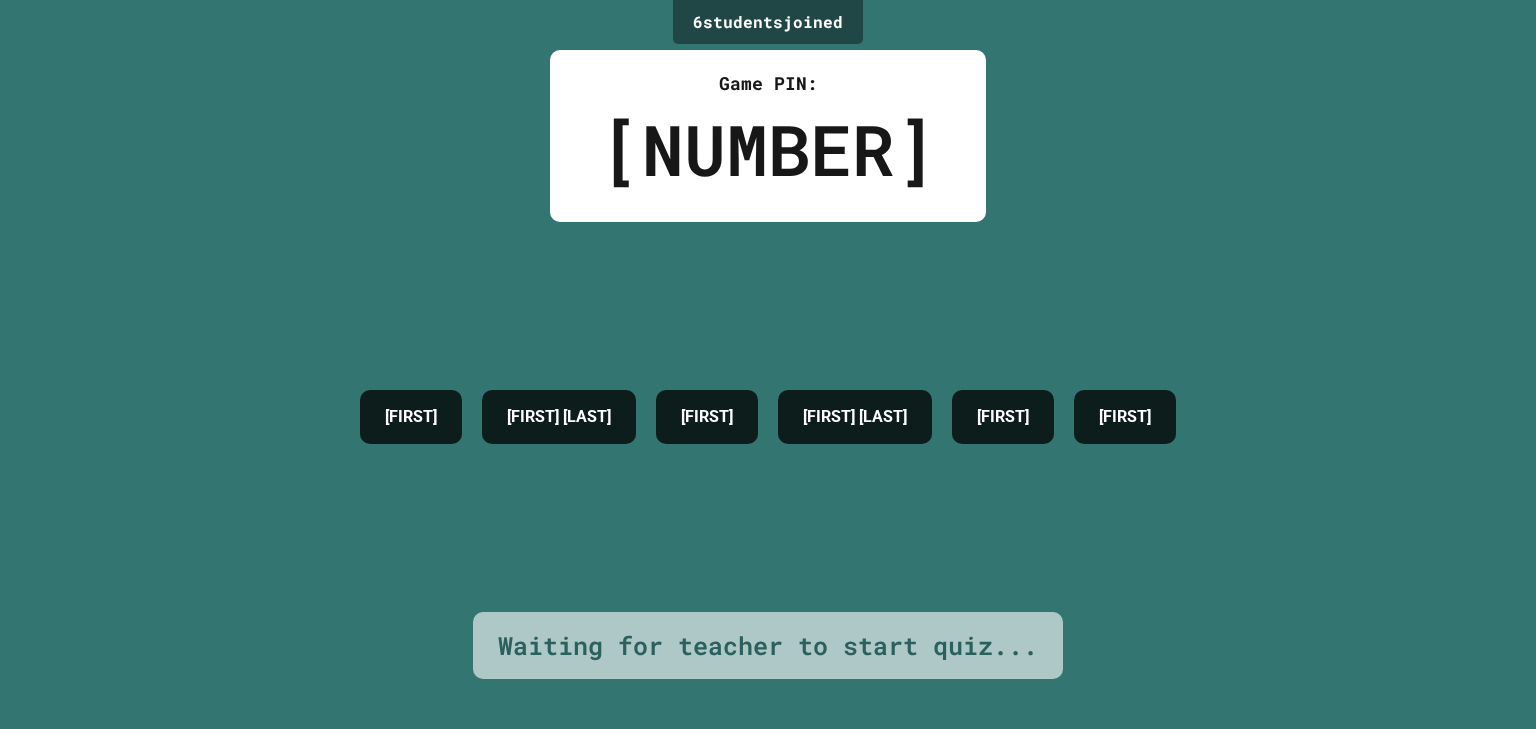 click on "[FIRST]" at bounding box center (1003, 417) 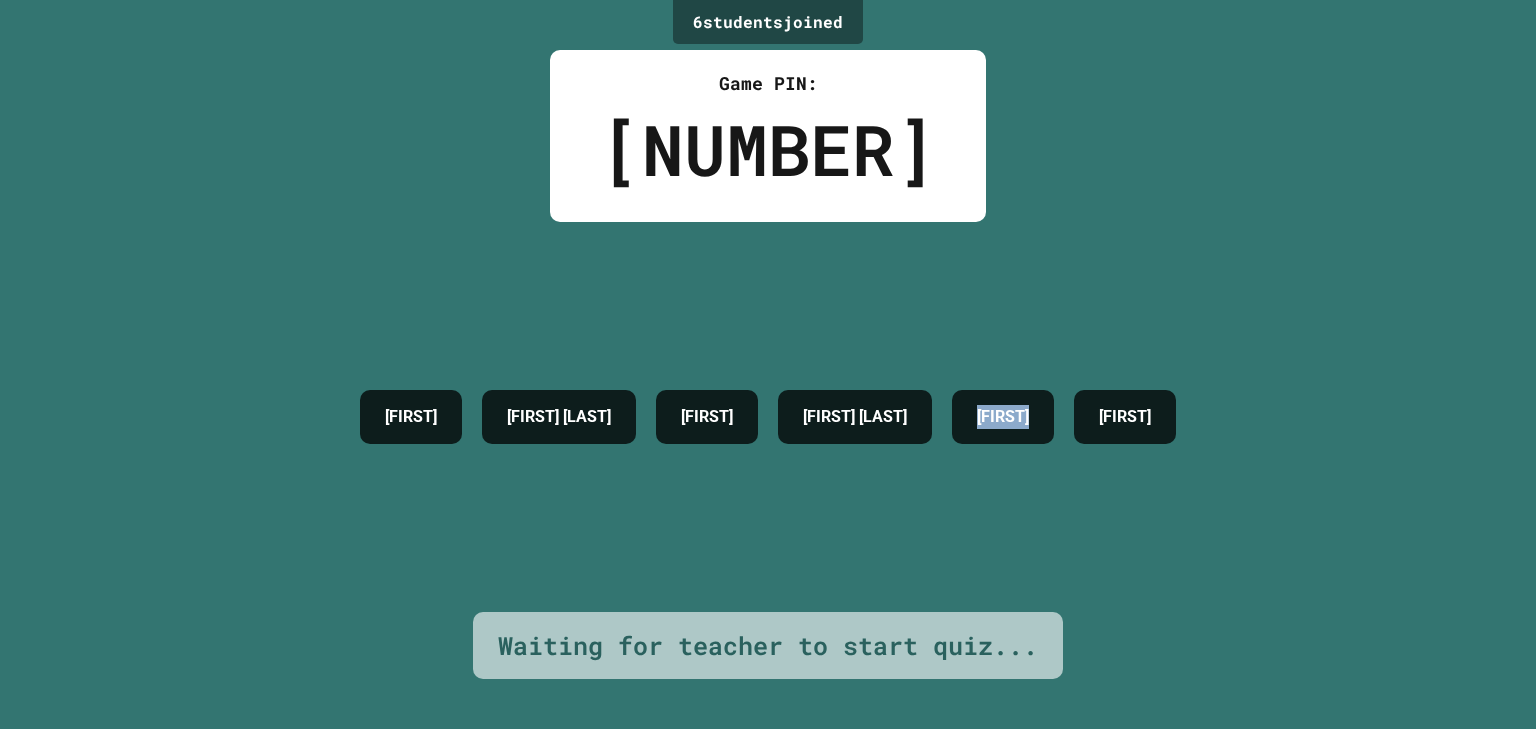 click on "[FIRST]" at bounding box center (1003, 417) 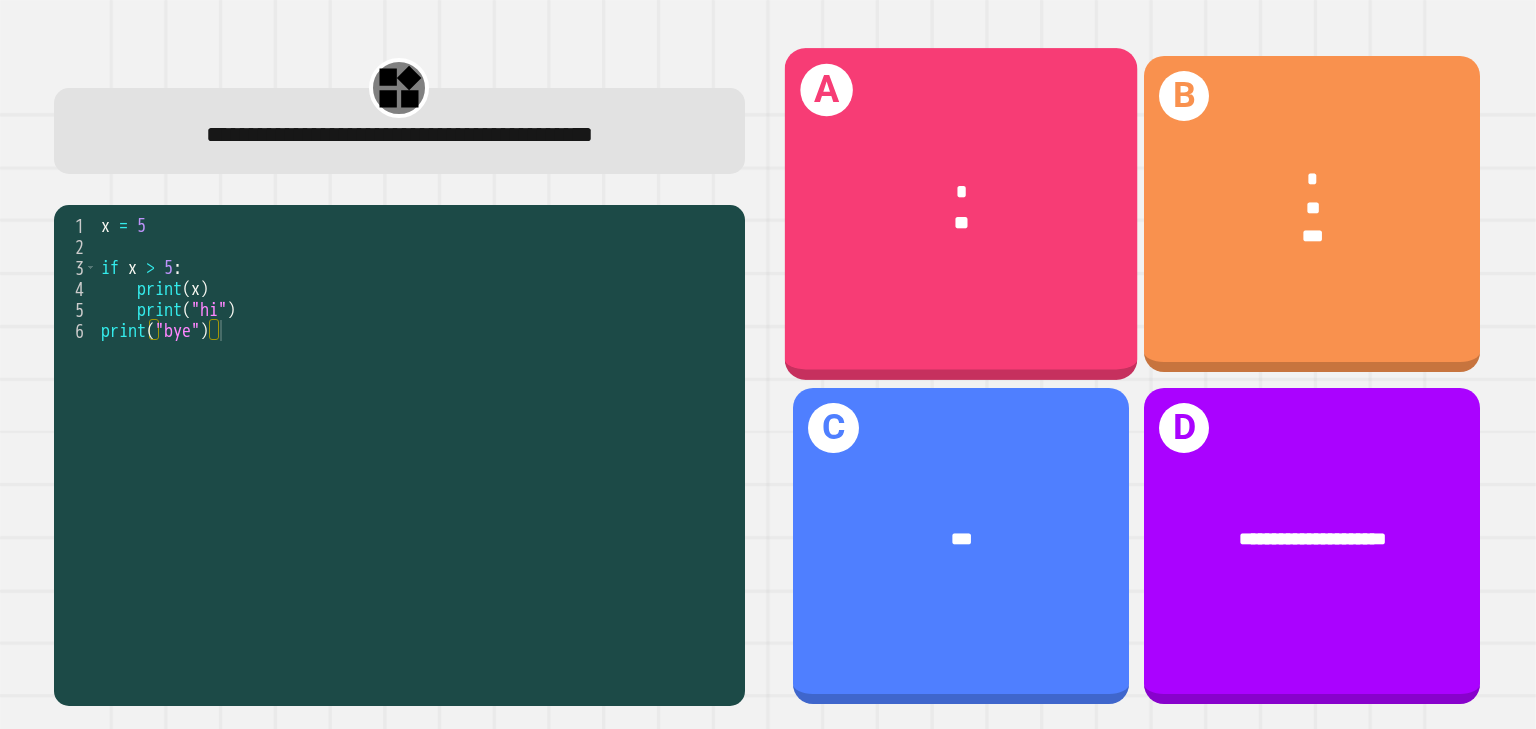 click on "***" at bounding box center [1313, 237] 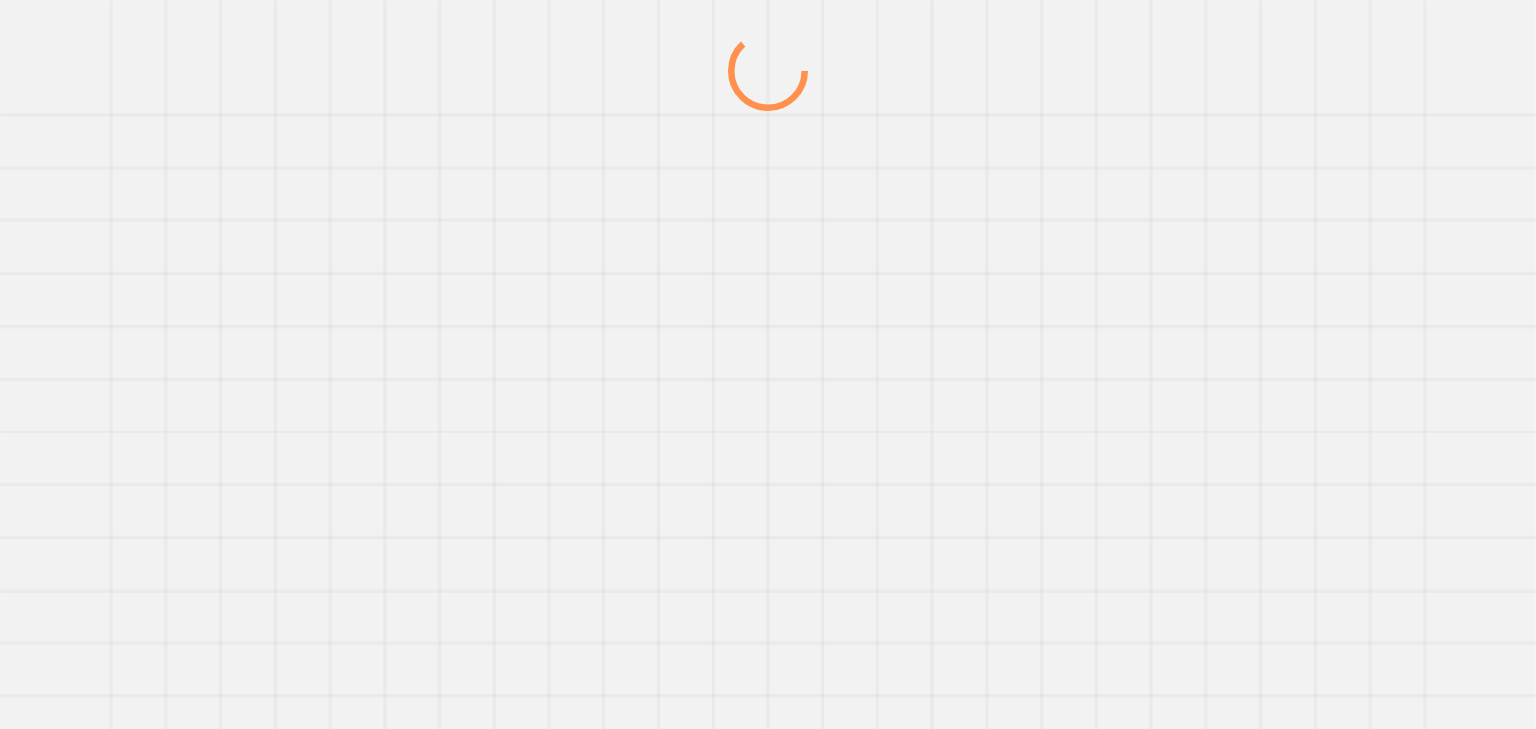 click at bounding box center [768, 380] 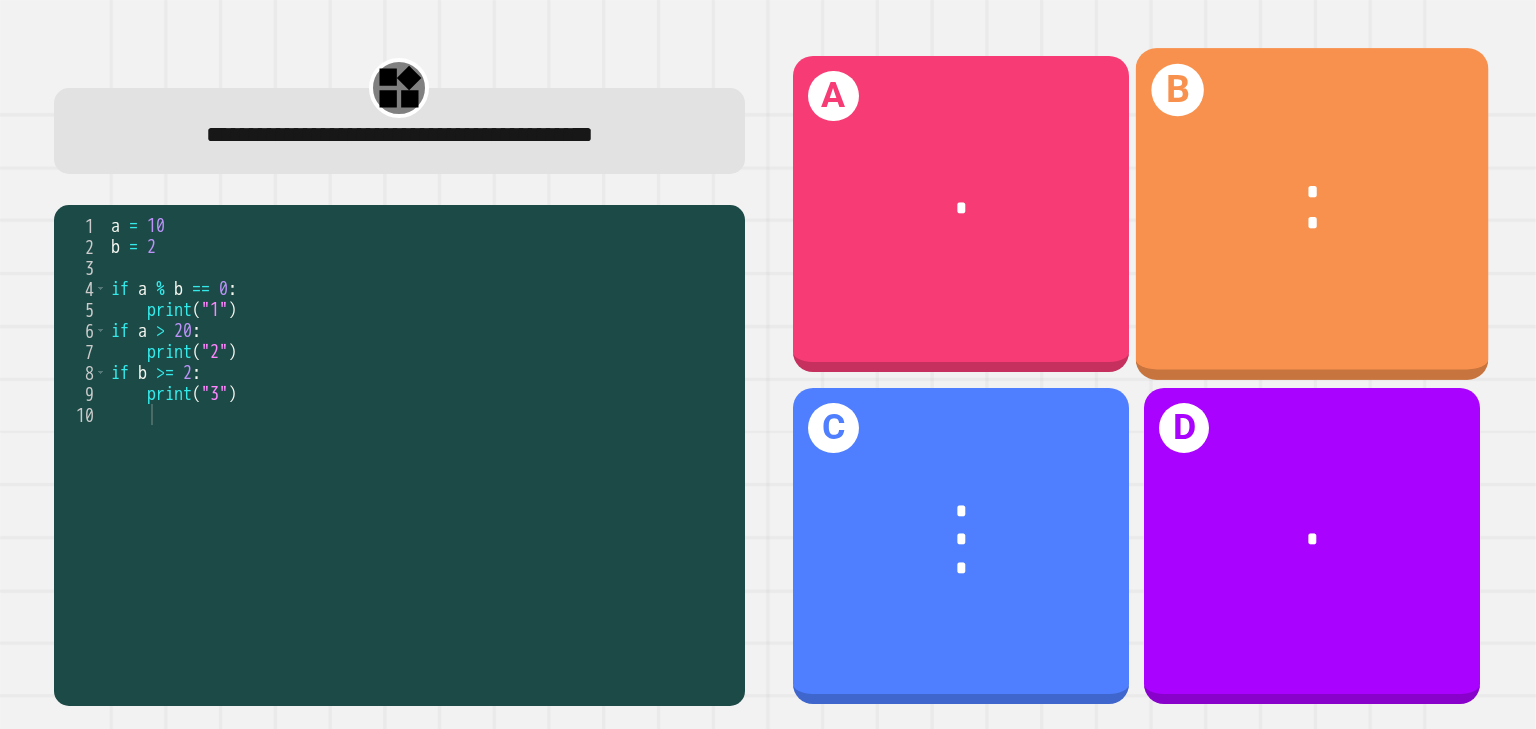 click on "*" at bounding box center [1312, 194] 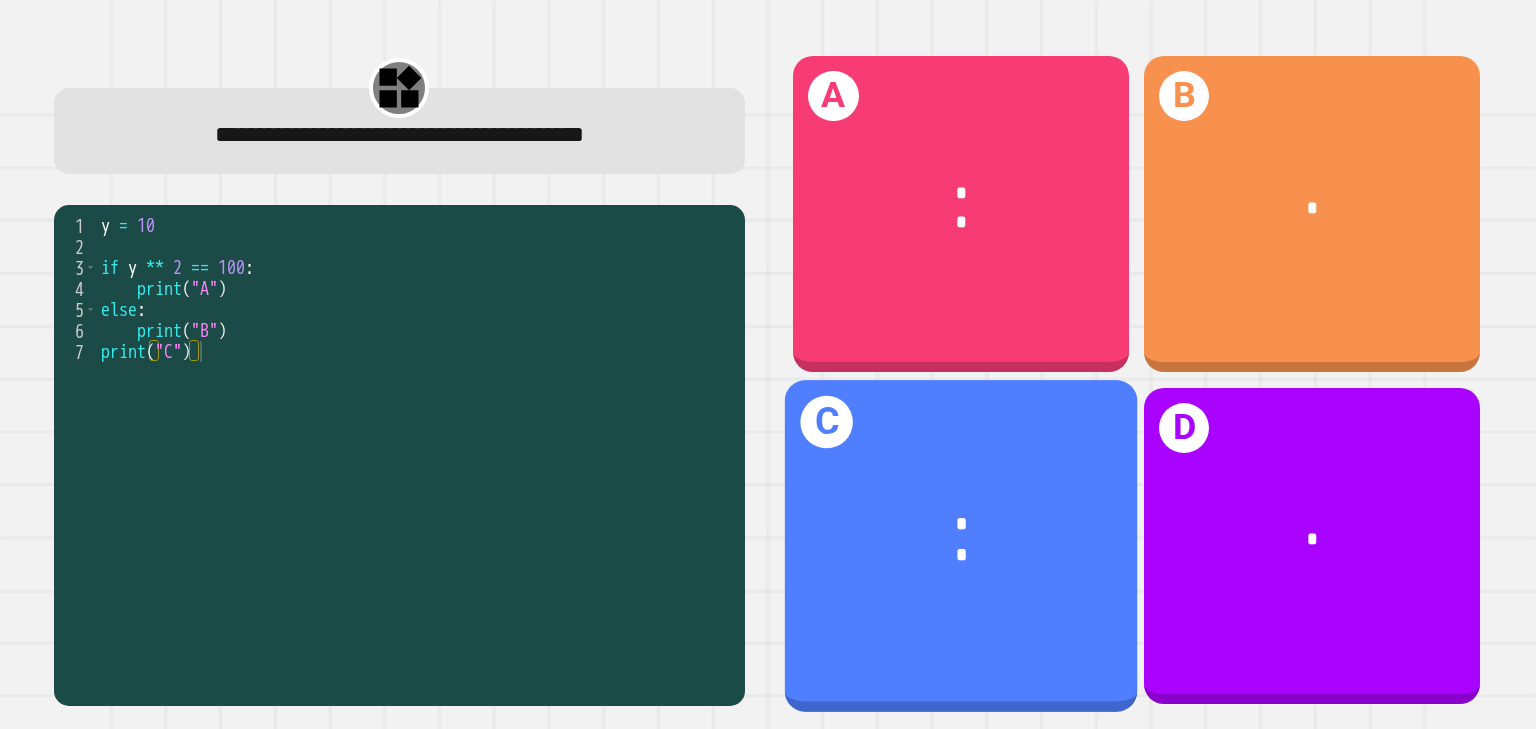 click on "* *" at bounding box center (961, 540) 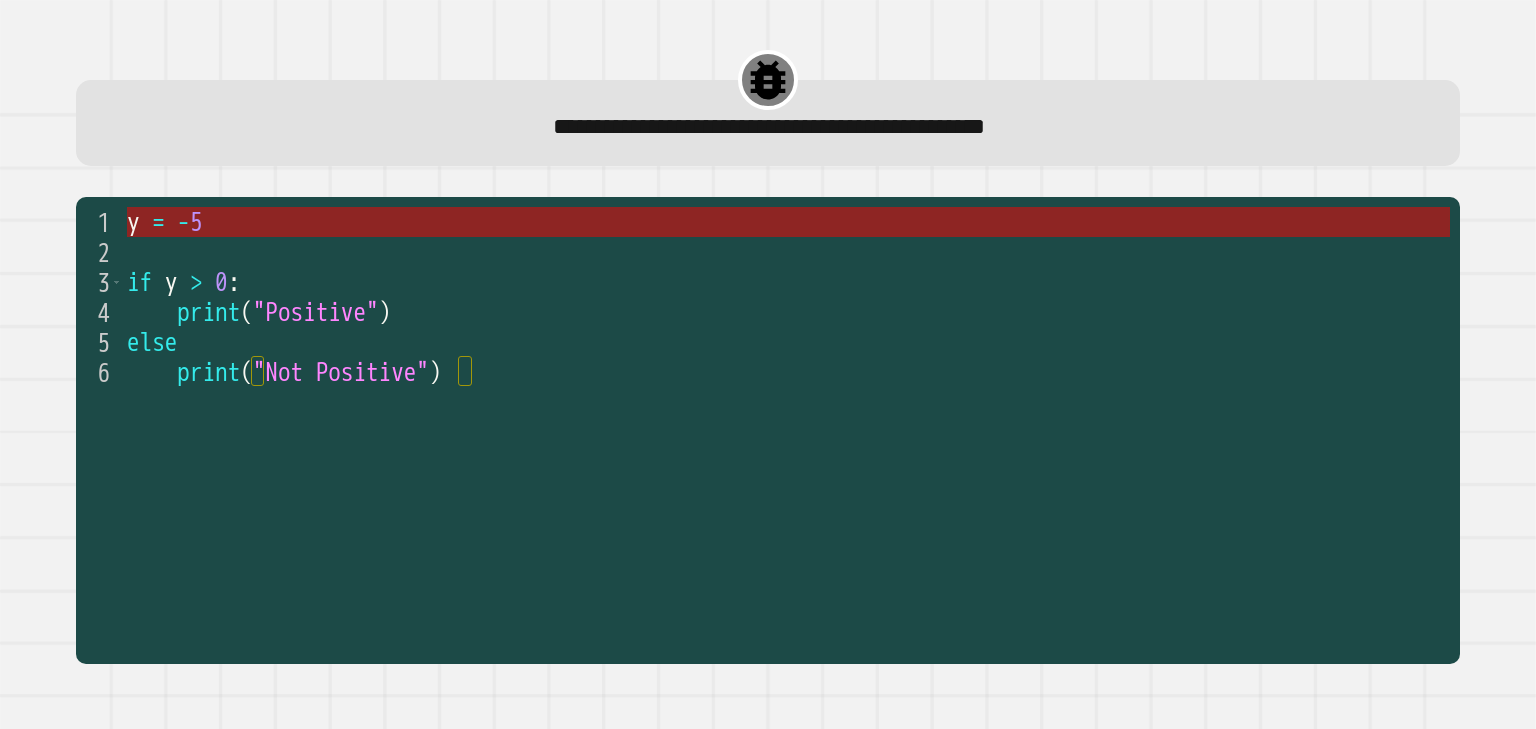 click on "-" at bounding box center [183, 222] 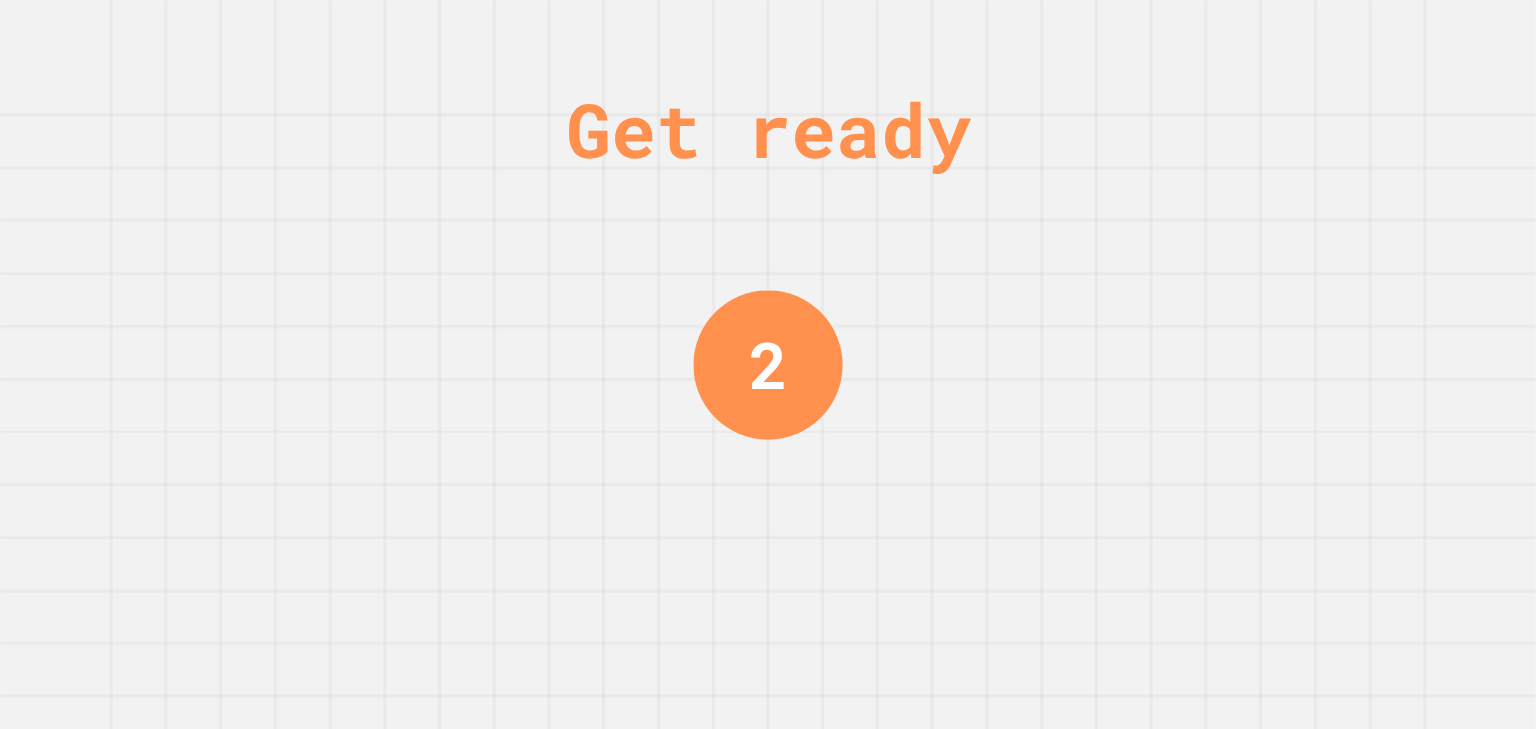 click on "Get ready 2" at bounding box center [768, 364] 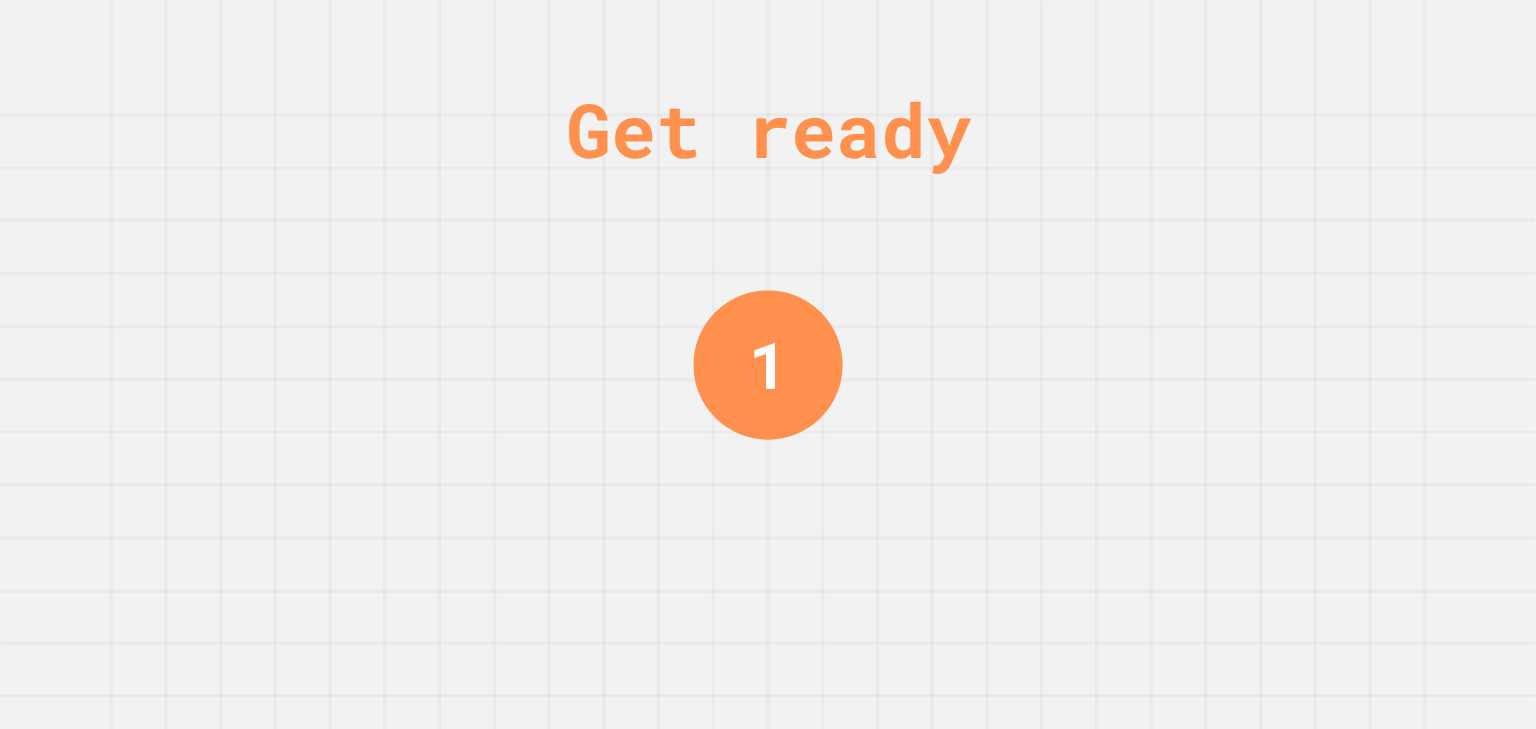 drag, startPoint x: 568, startPoint y: 332, endPoint x: 498, endPoint y: 302, distance: 76.15773 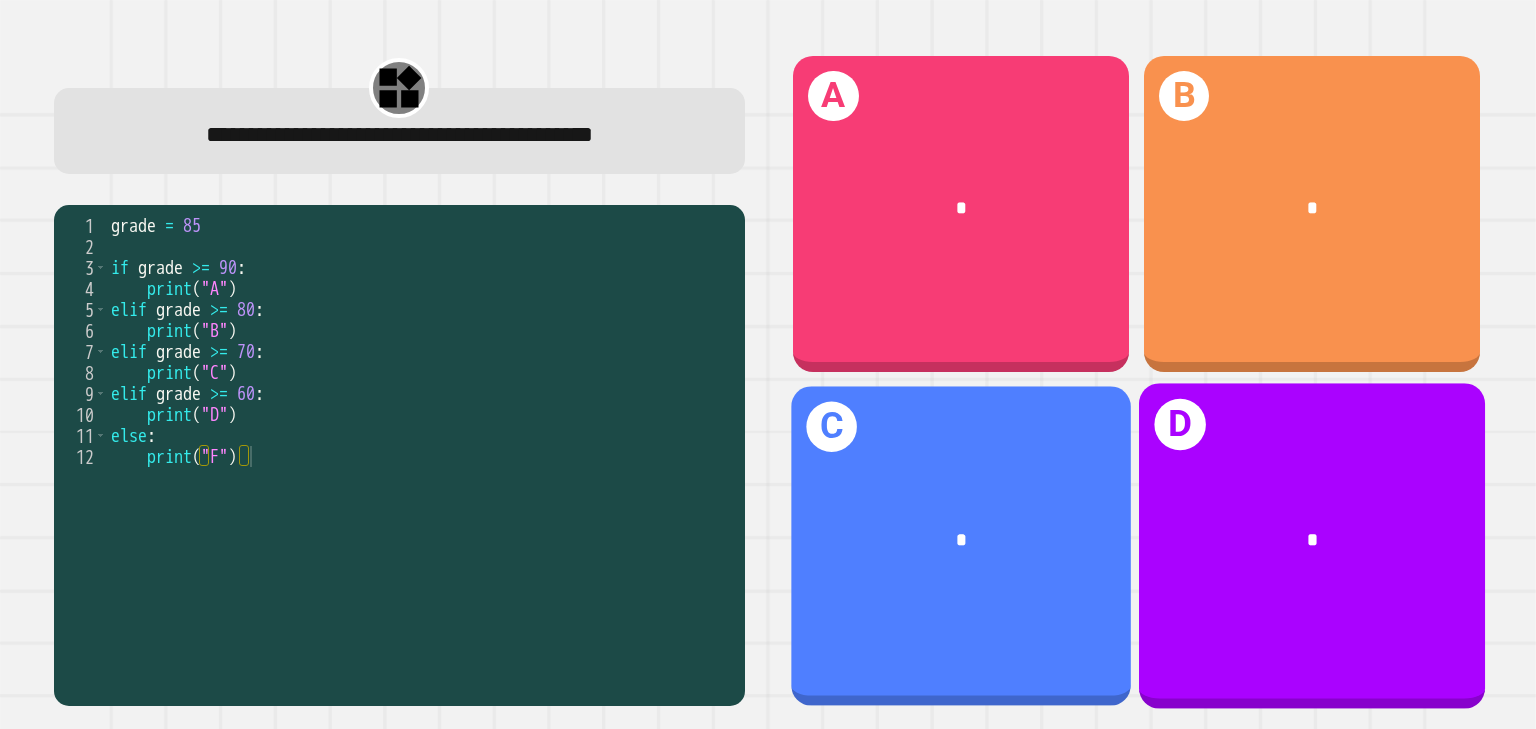 click on "*" at bounding box center [961, 540] 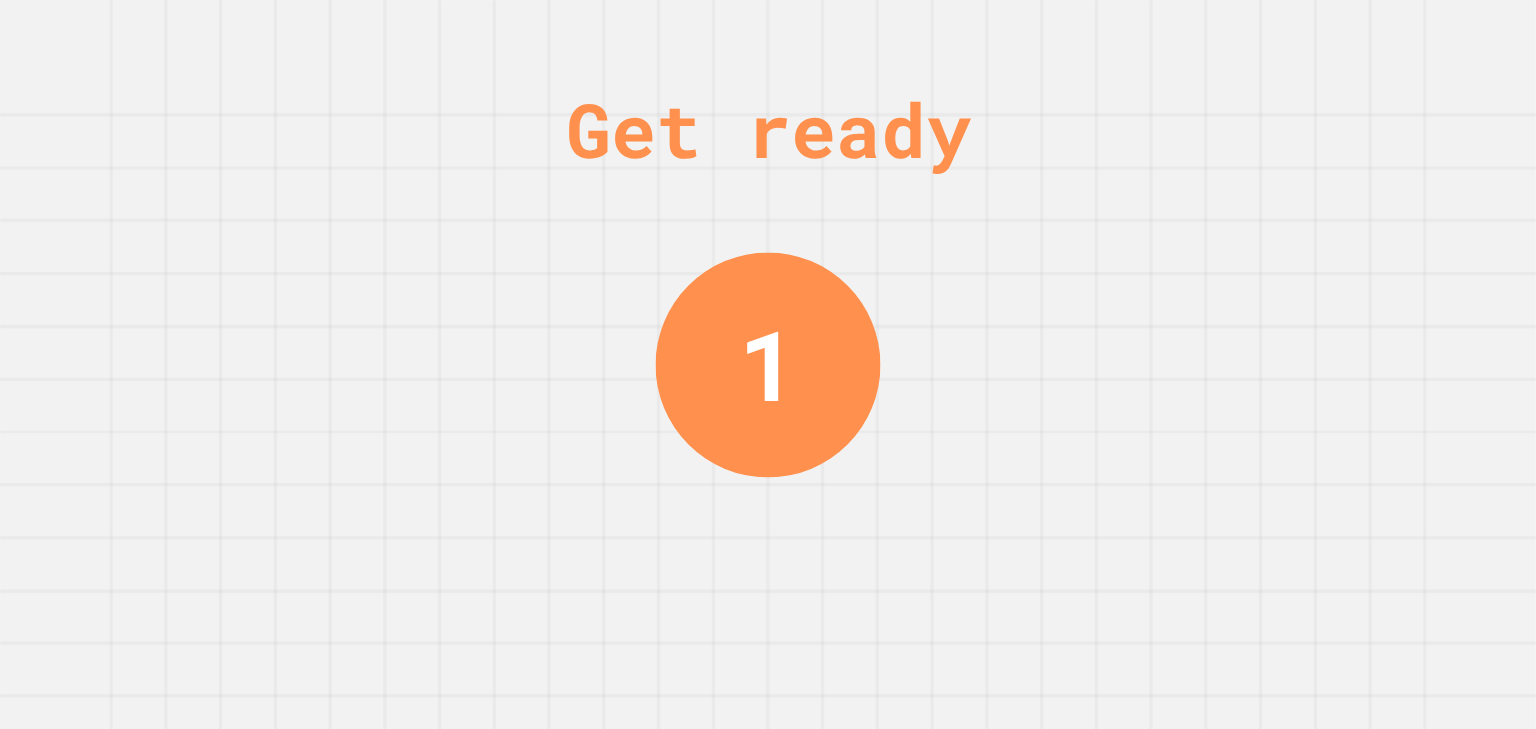 click on "Get ready 1" at bounding box center (768, 364) 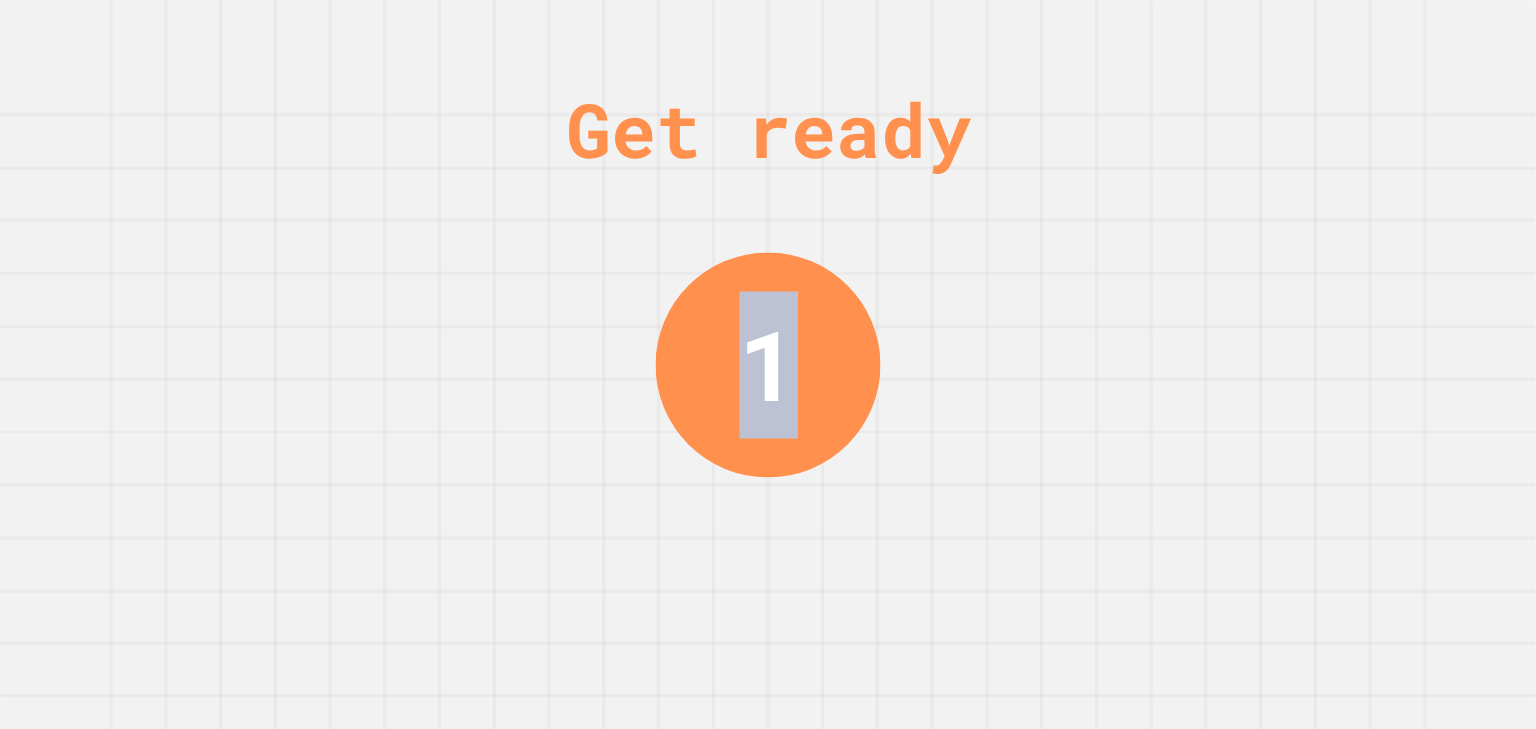 click on "Get ready 1" at bounding box center (768, 364) 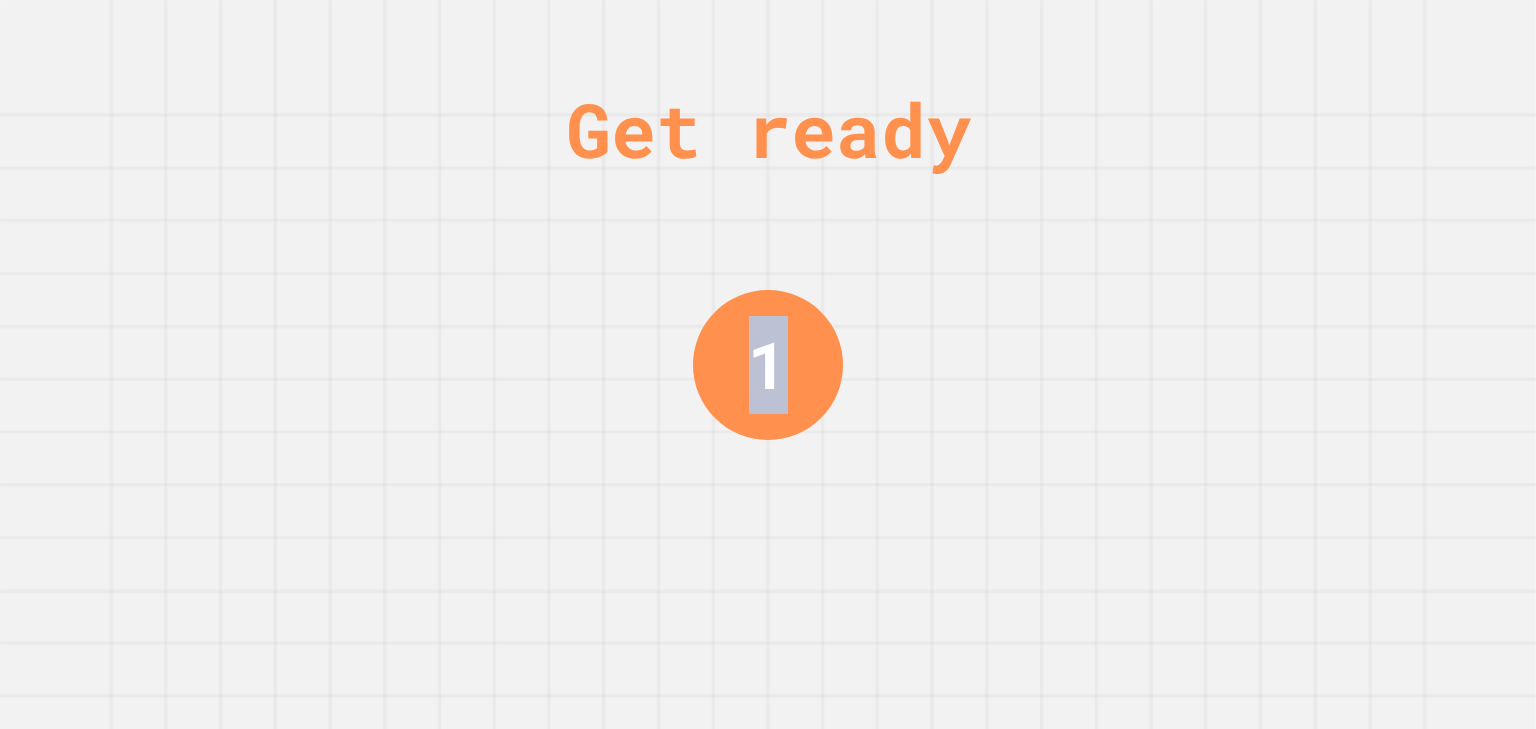 click on "Get ready 1" at bounding box center [768, 364] 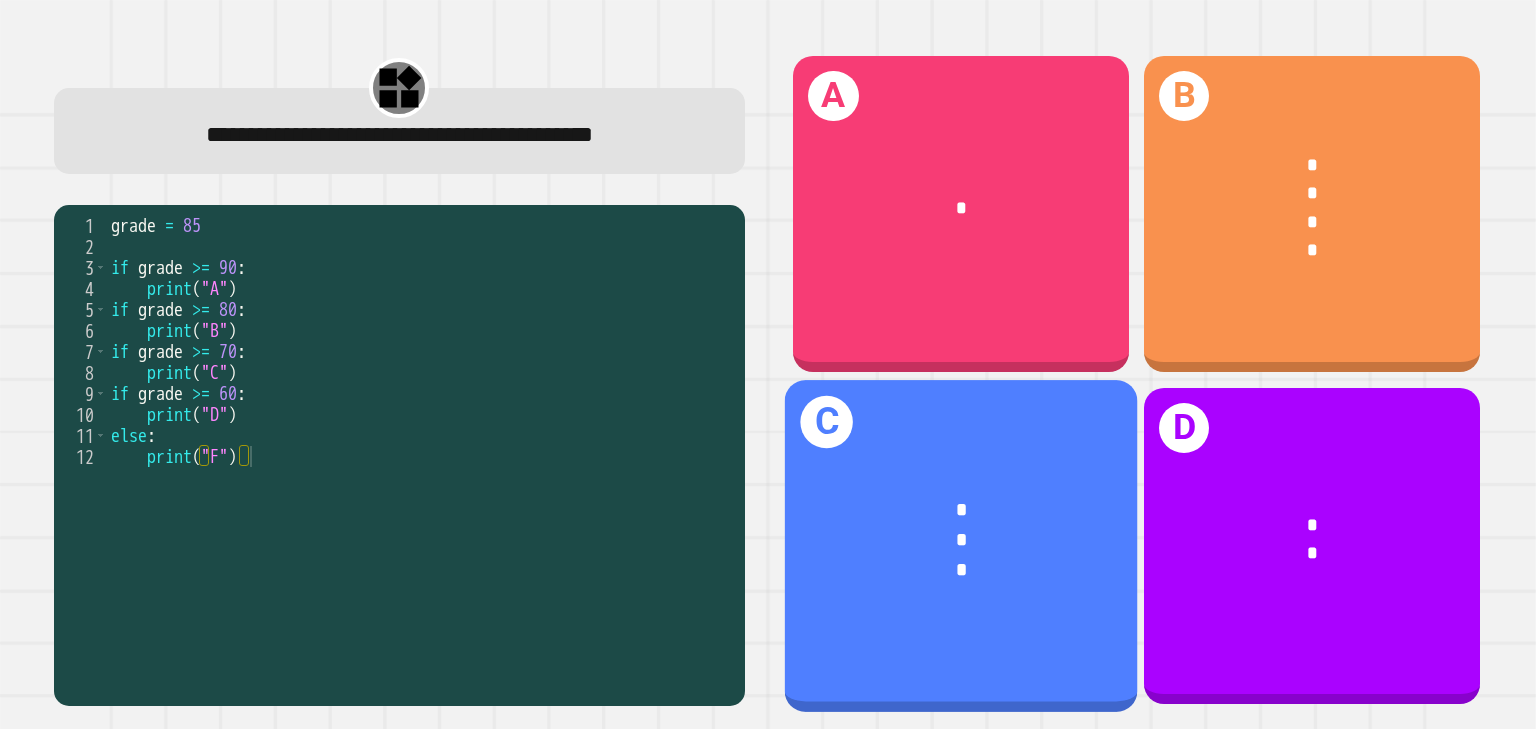 click on "*" at bounding box center [961, 540] 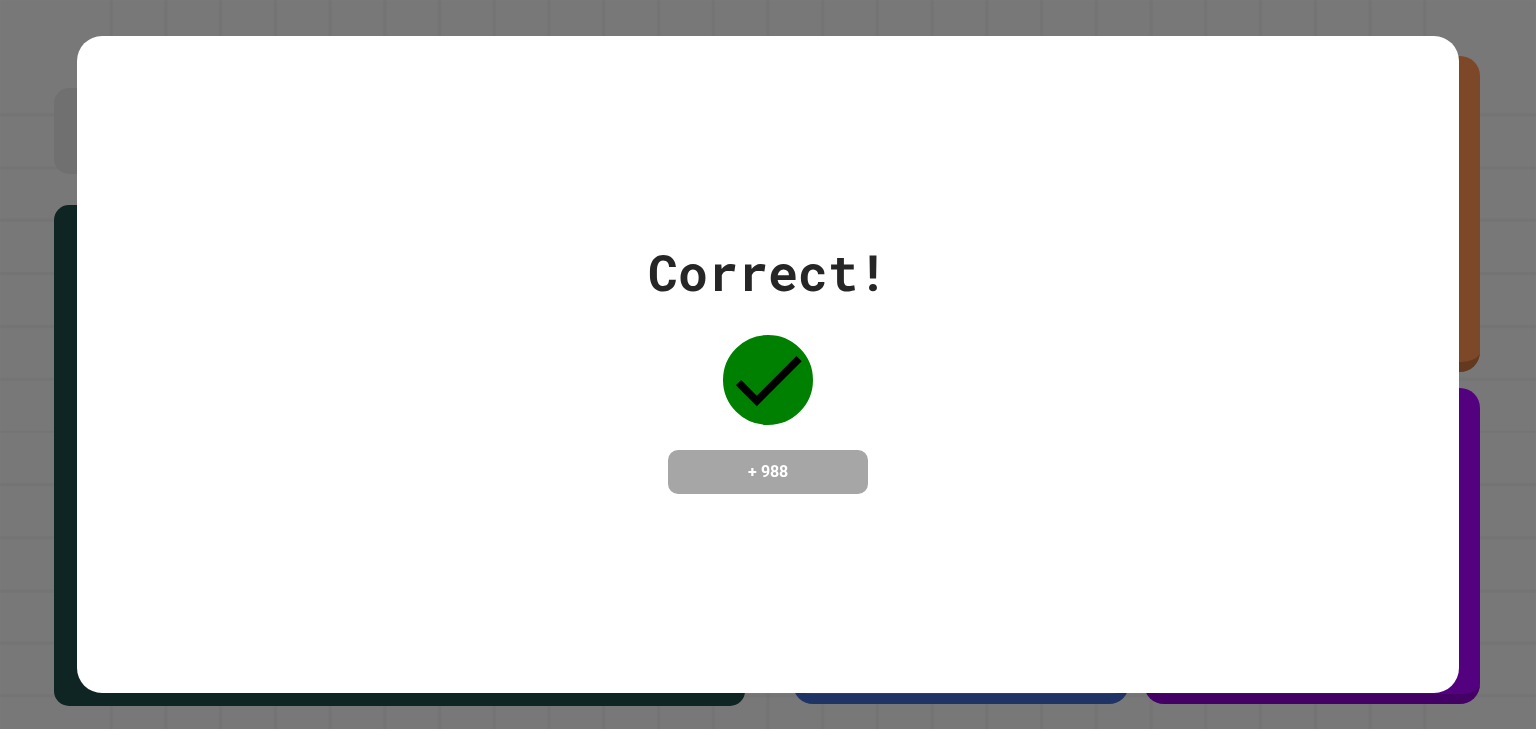click on "Correct!   [PHONE]" at bounding box center [768, 364] 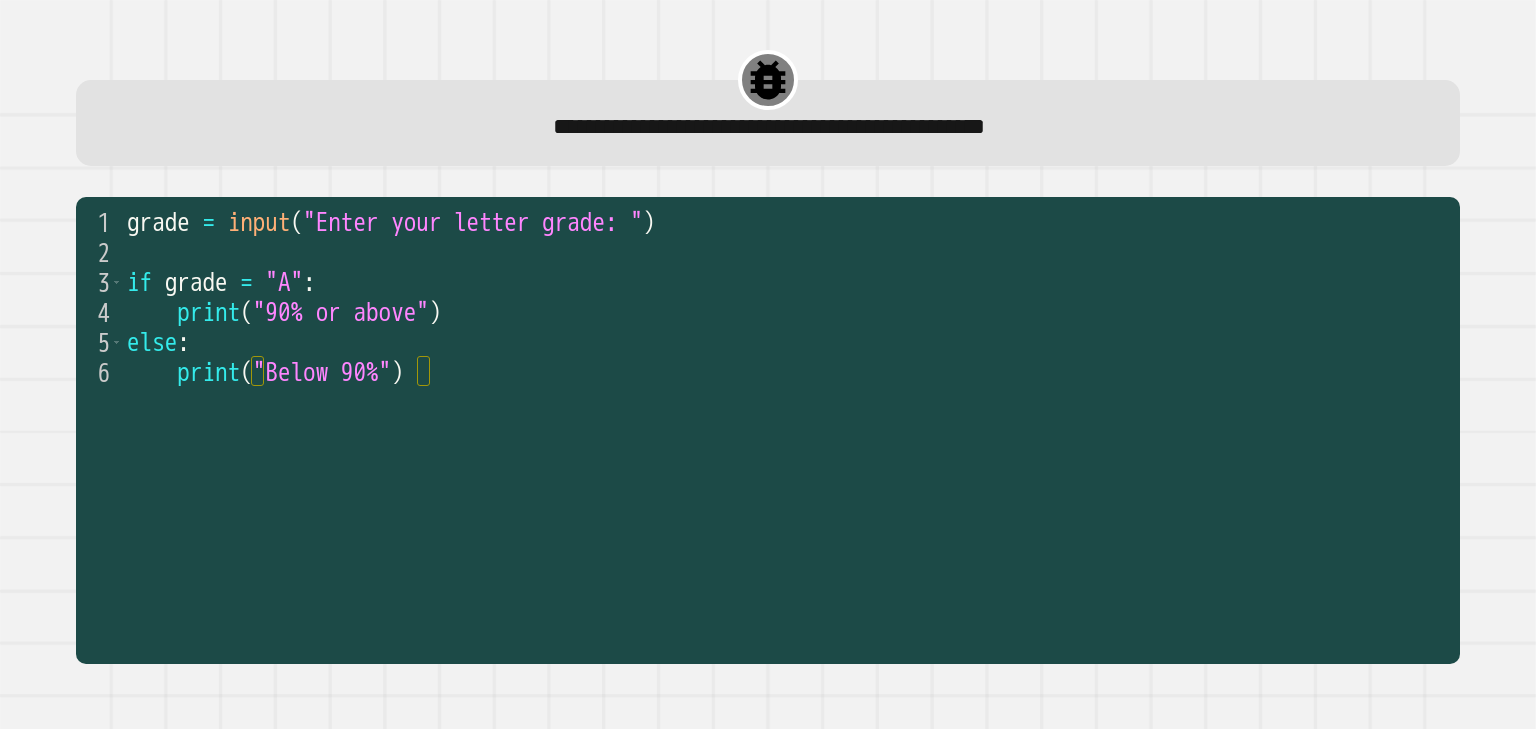 click on "grade   =   input ( "Enter your letter grade: " ) if   grade   =   "A" :      print ( "90% or above" ) else :      print ( "Below 90%" )" at bounding box center [786, 432] 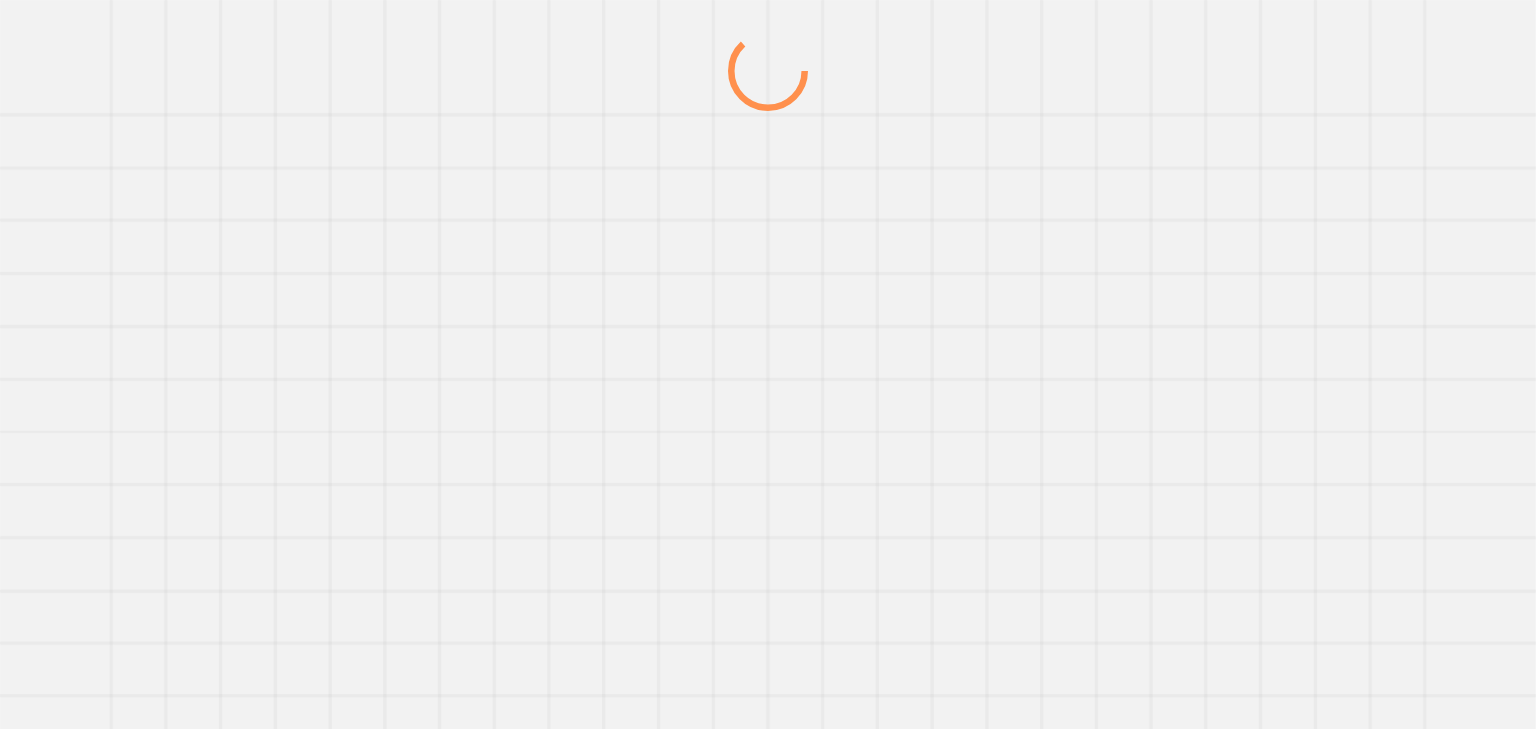 click at bounding box center [768, 380] 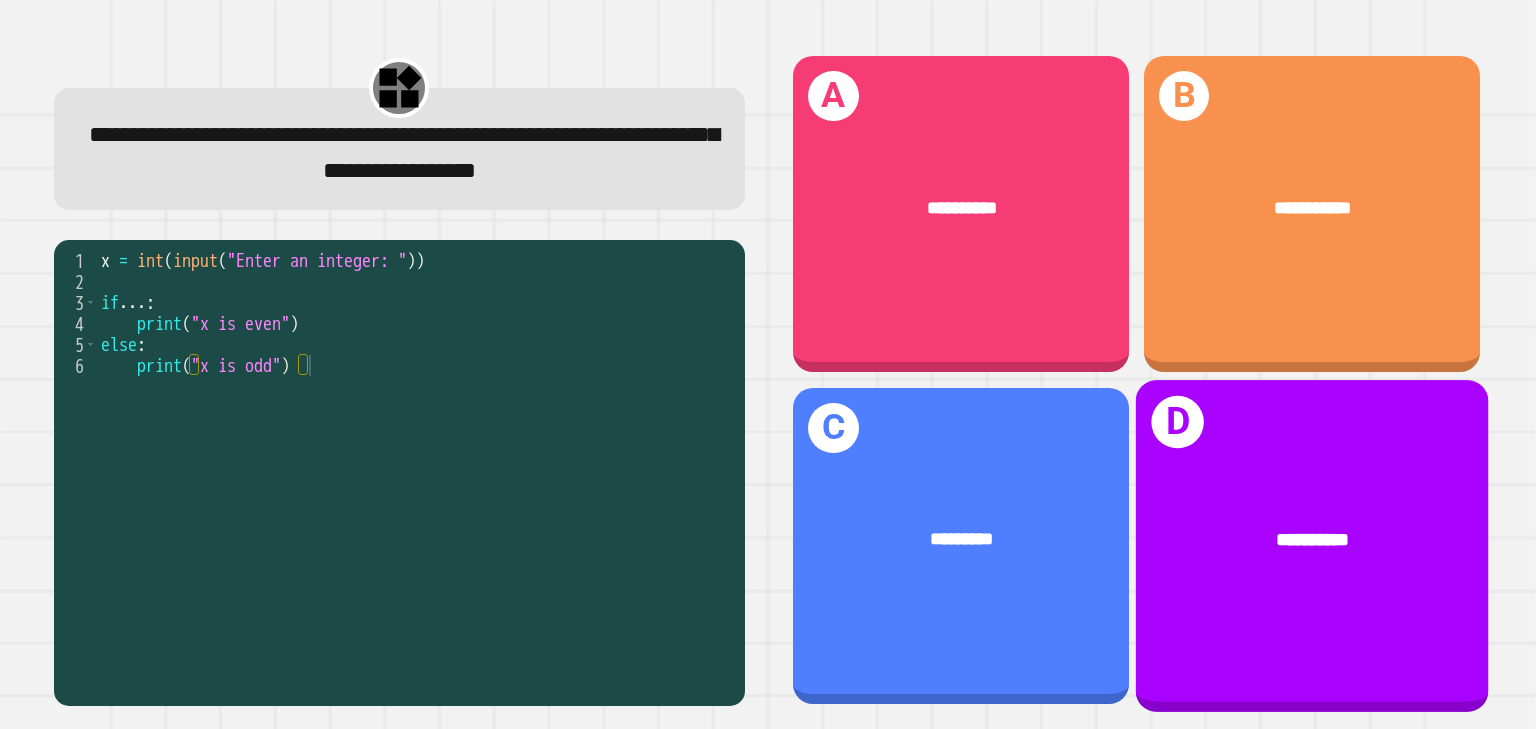 click on "**********" at bounding box center [1312, 540] 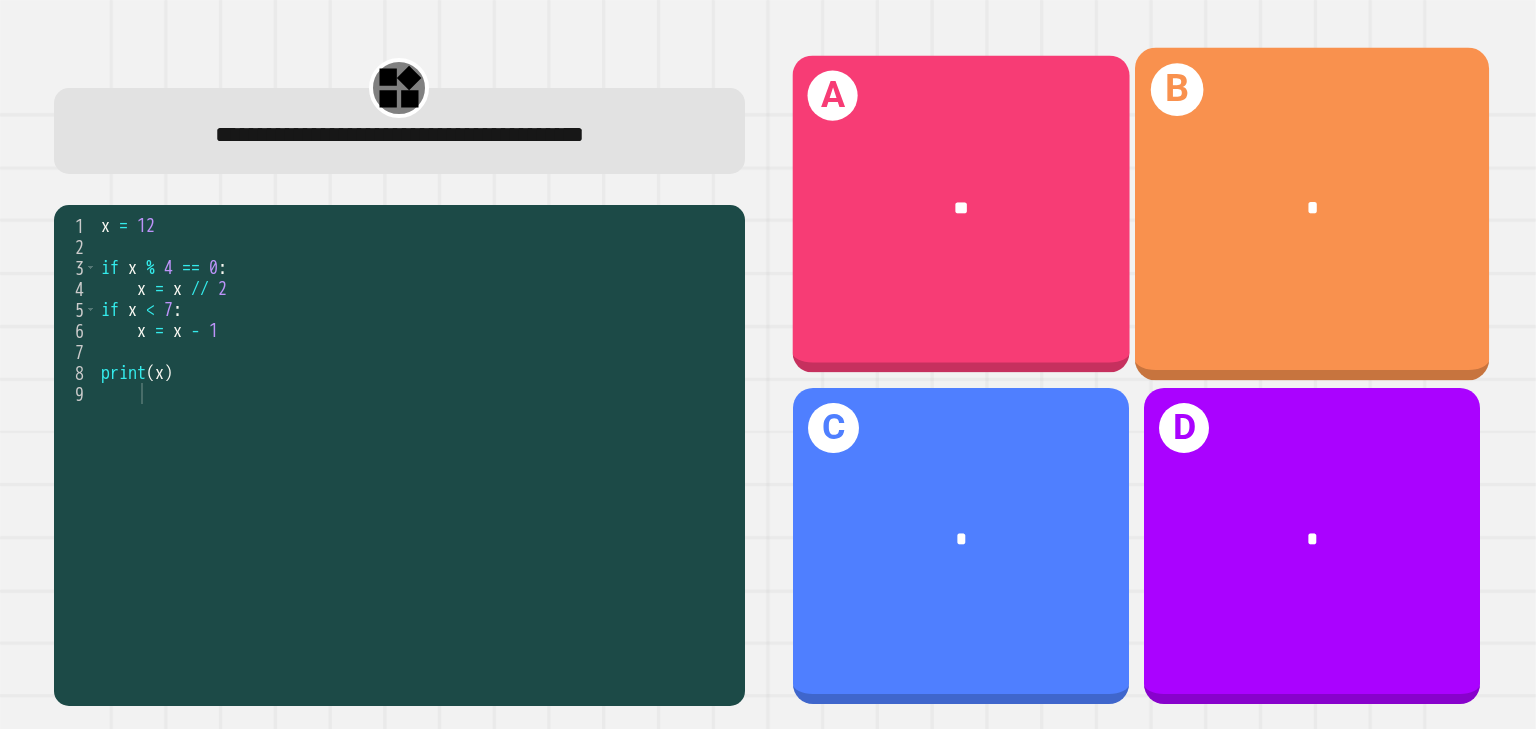 click on "A **" at bounding box center [961, 214] 